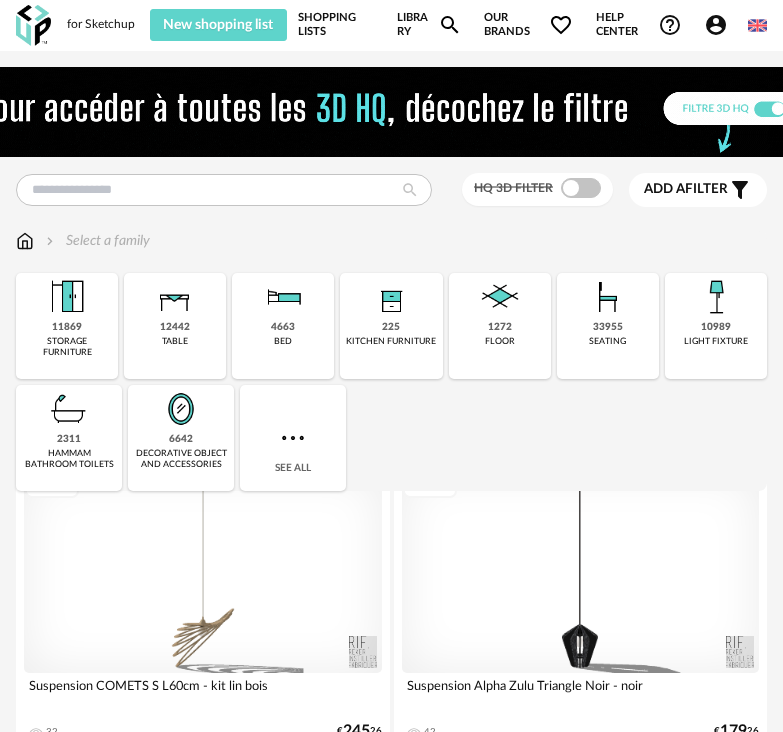 scroll, scrollTop: 0, scrollLeft: 0, axis: both 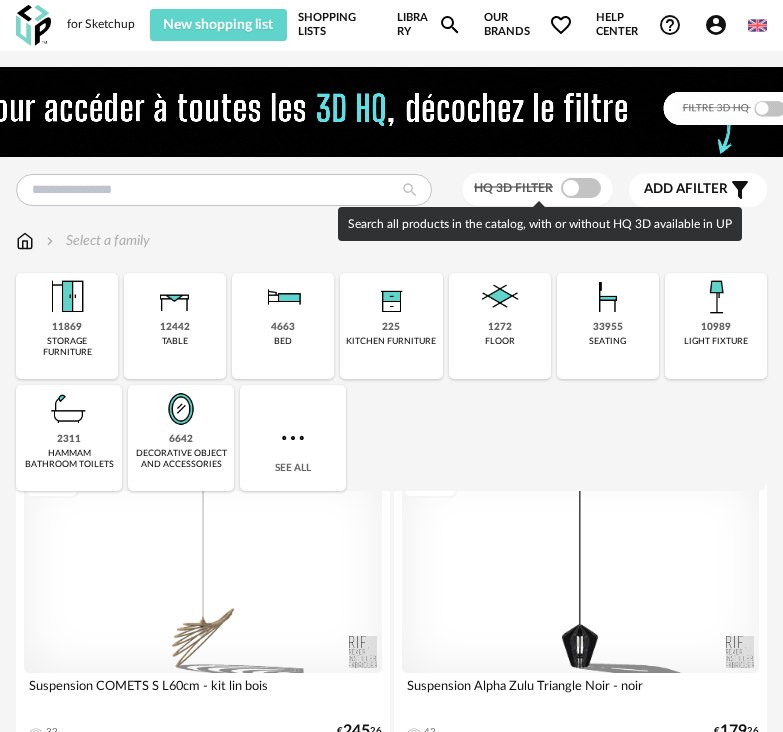 click at bounding box center (581, 188) 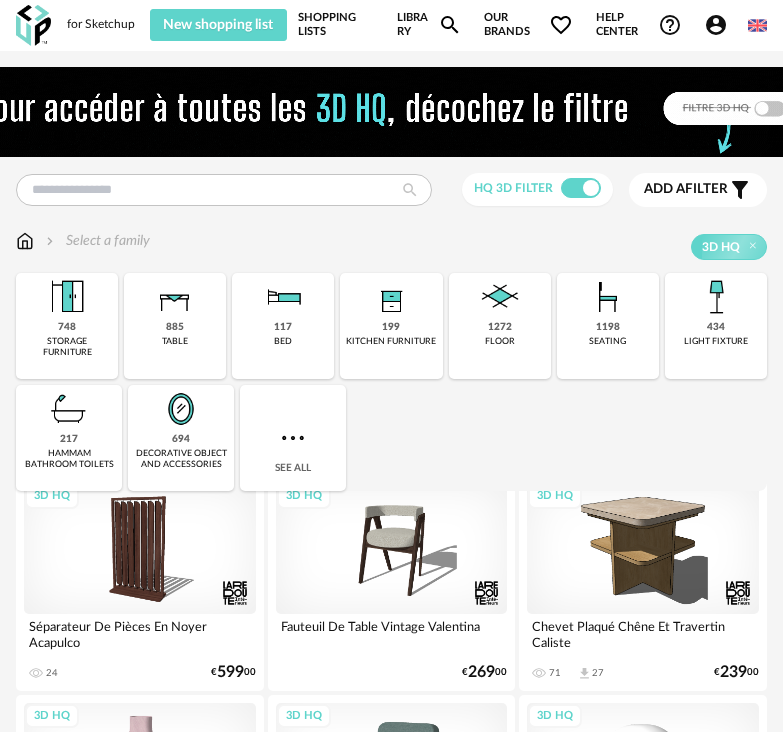 click at bounding box center (392, 112) 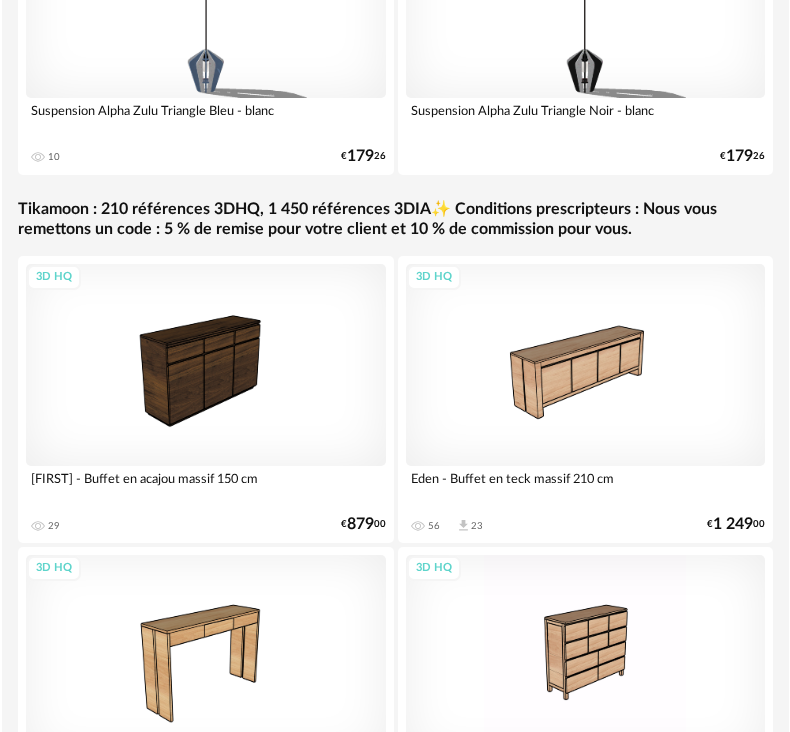 scroll, scrollTop: 869, scrollLeft: 0, axis: vertical 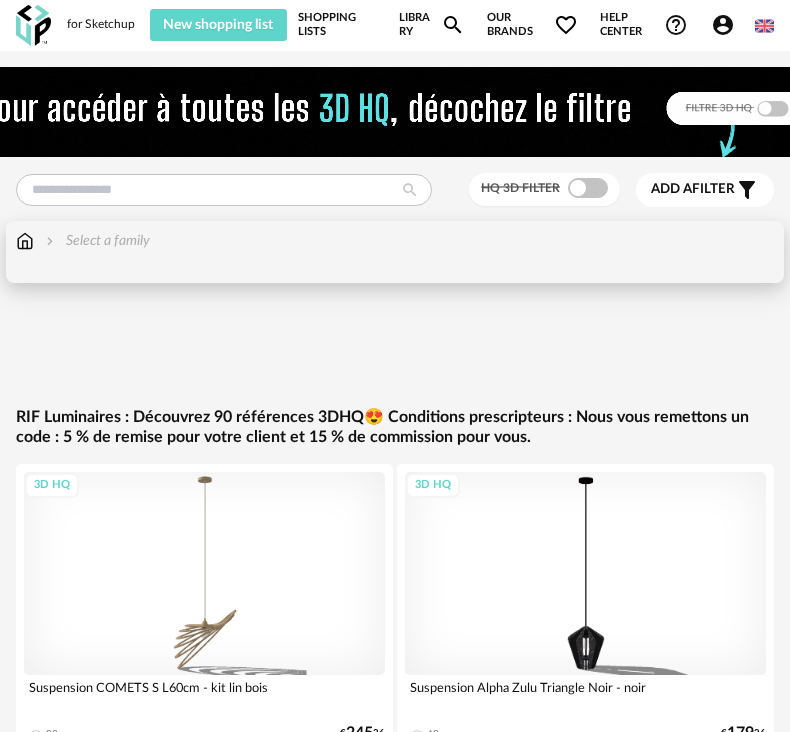click at bounding box center (25, 241) 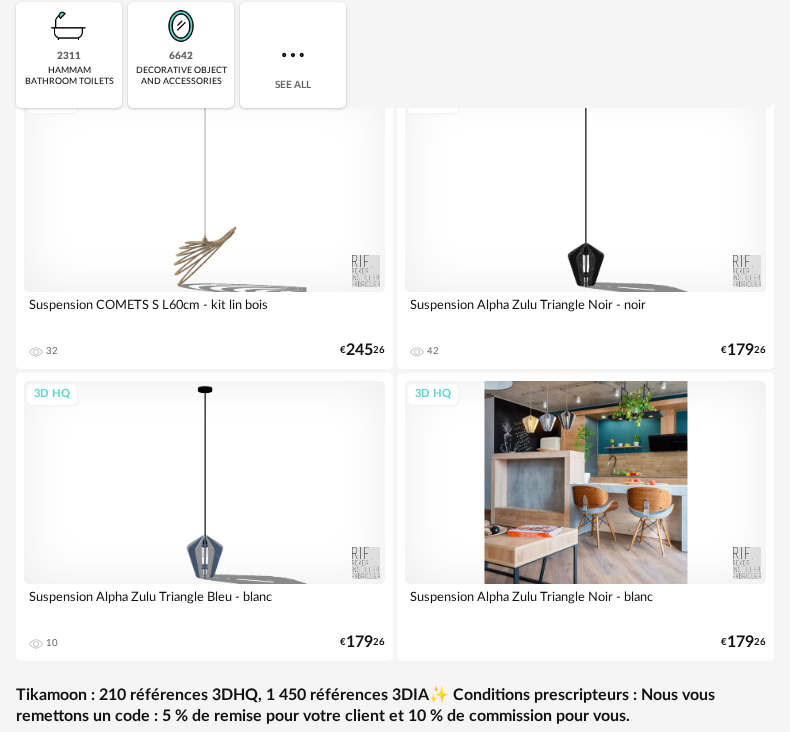scroll, scrollTop: 200, scrollLeft: 0, axis: vertical 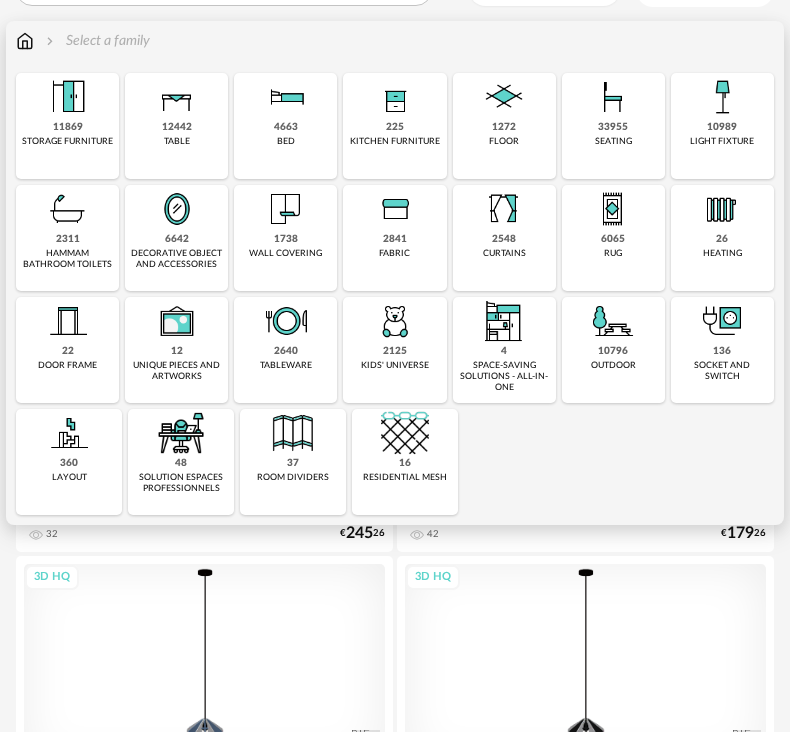 click on "2841
fabric" at bounding box center (394, 238) 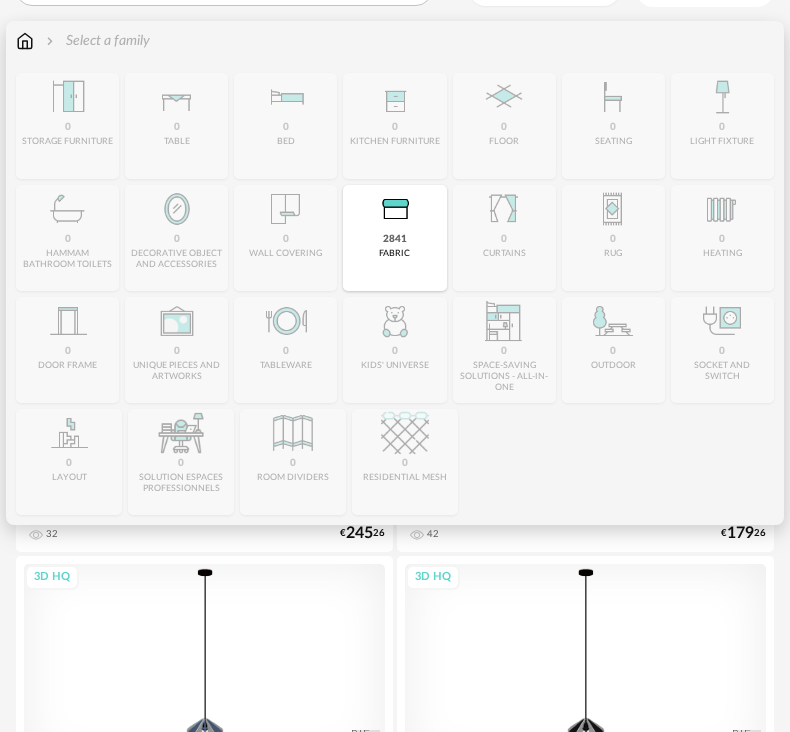 click on "Close icon
0
storage furniture
0
table
0
bed
0
kitchen furniture
0
floor
0
seating
0
light fixture
0
hammam bathroom toilets
0
decorative object and accessories
0
wall covering
2841
fabric
0
curtains
0
rug
0
heating
0
door frame
0
unique pieces and artworks
0
tableware" at bounding box center [395, 294] 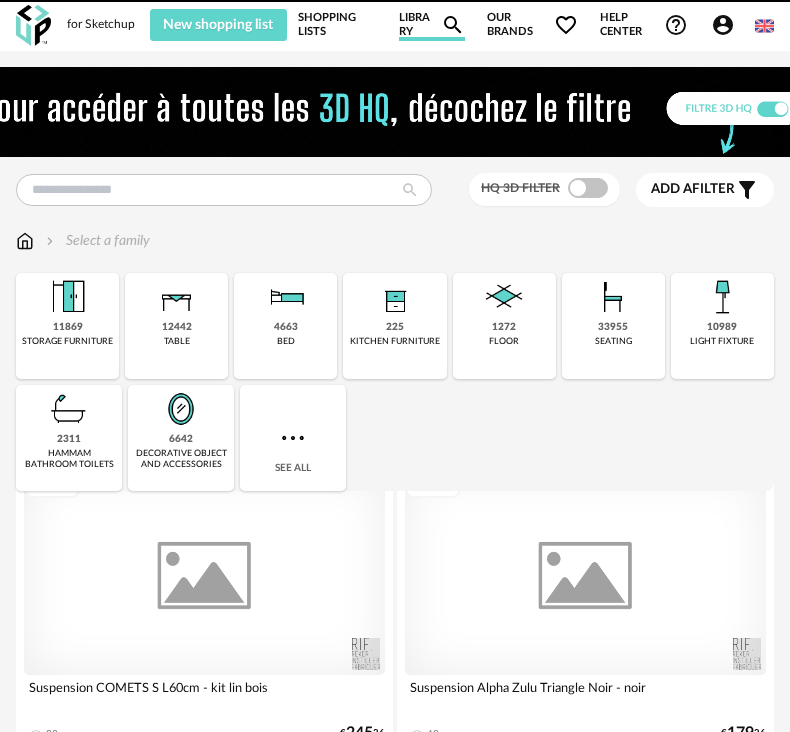 scroll, scrollTop: 0, scrollLeft: 0, axis: both 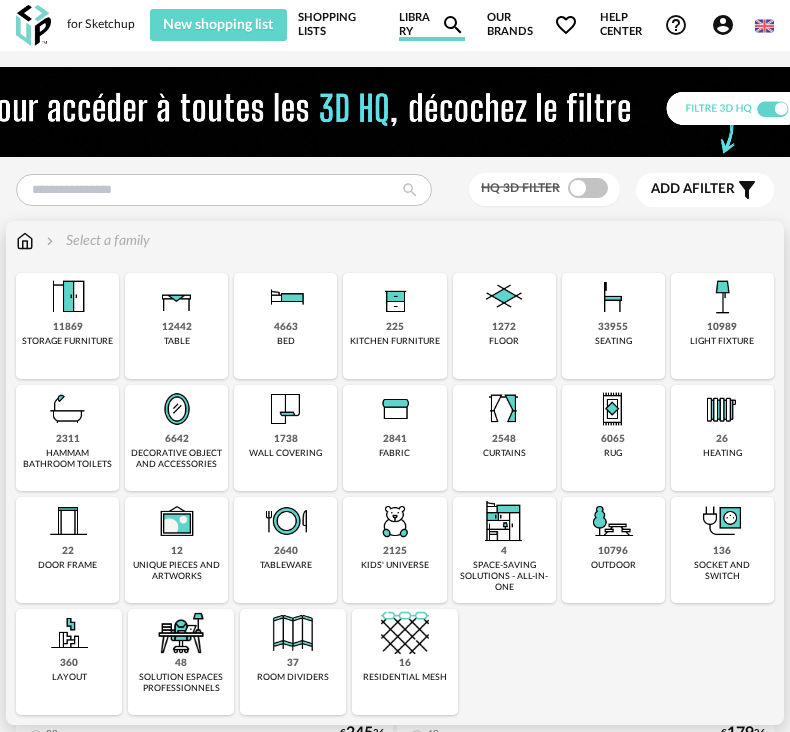 click at bounding box center [395, 297] 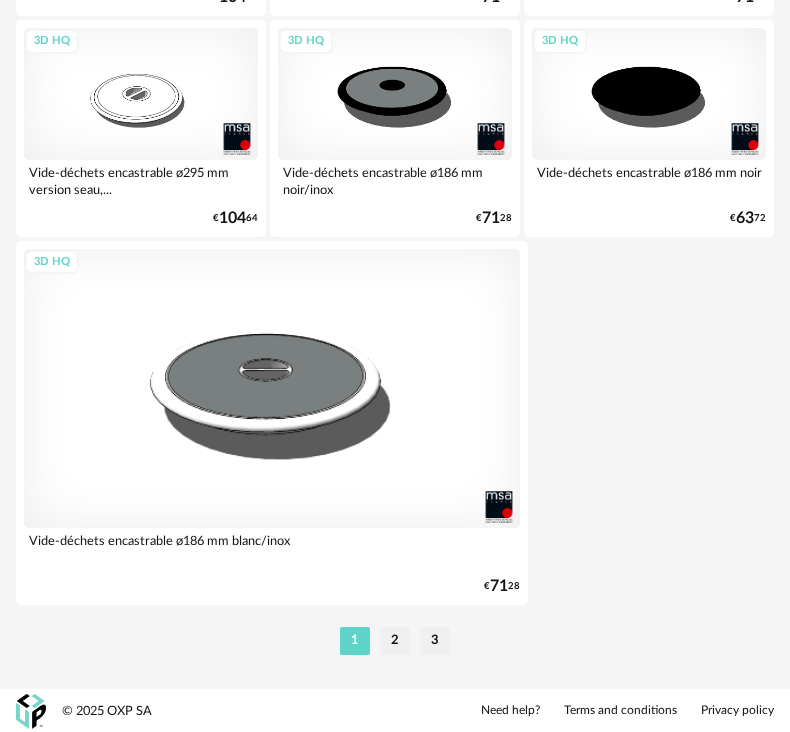 scroll, scrollTop: 7411, scrollLeft: 0, axis: vertical 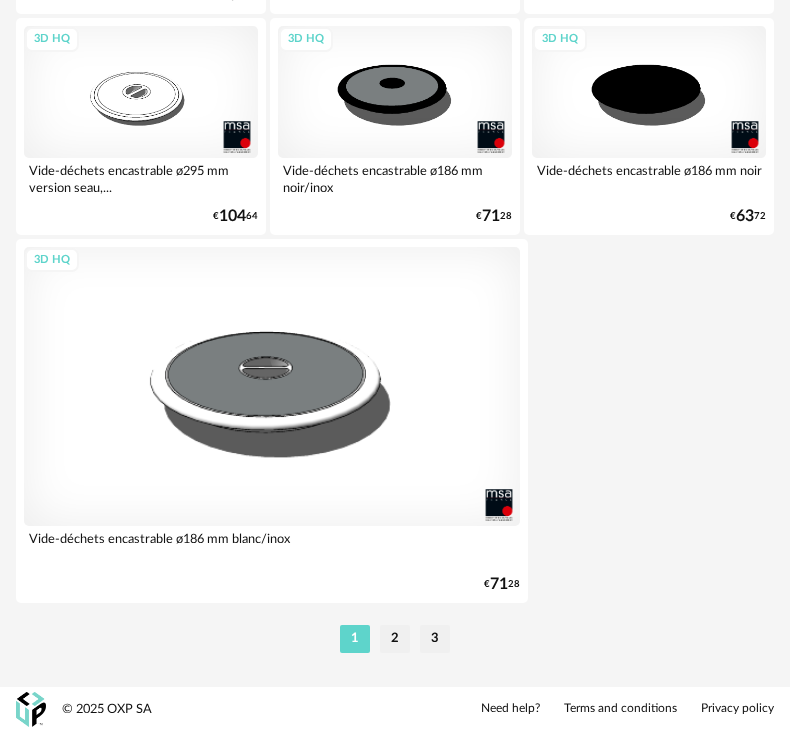click on "3D HQ" at bounding box center [272, 386] 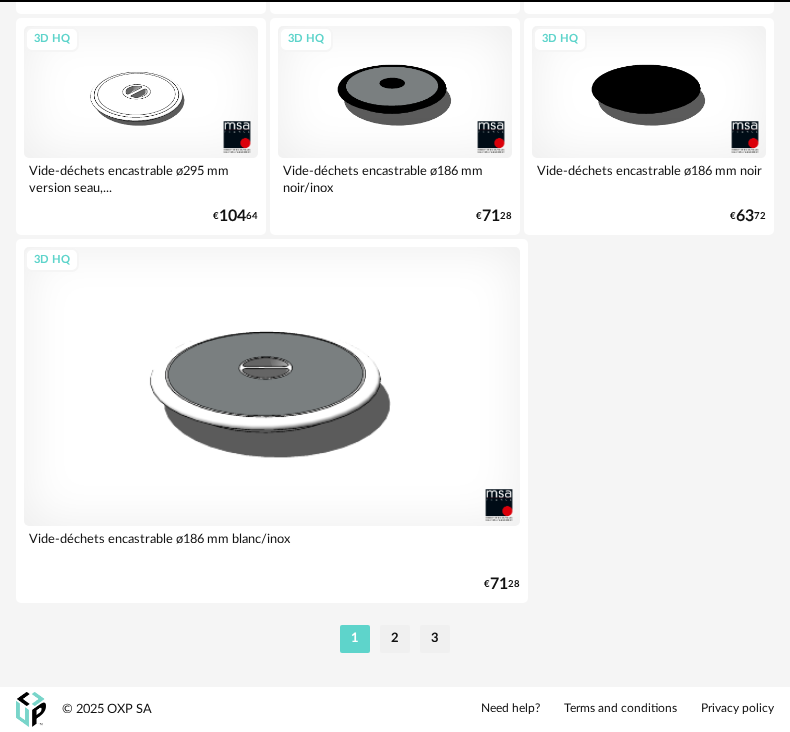 scroll, scrollTop: 0, scrollLeft: 0, axis: both 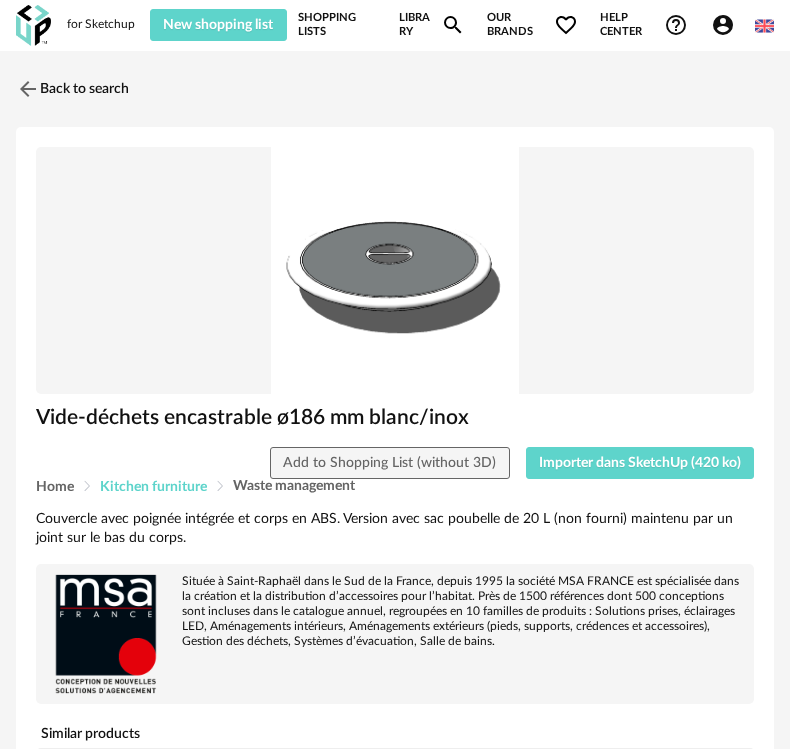 click on "Kitchen furniture" at bounding box center (153, 487) 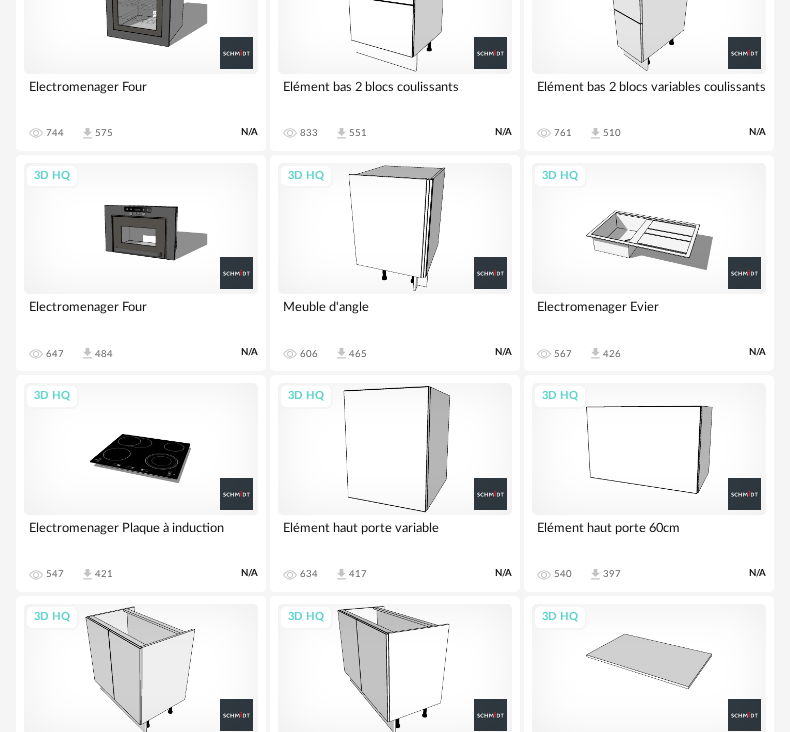 scroll, scrollTop: 2610, scrollLeft: 0, axis: vertical 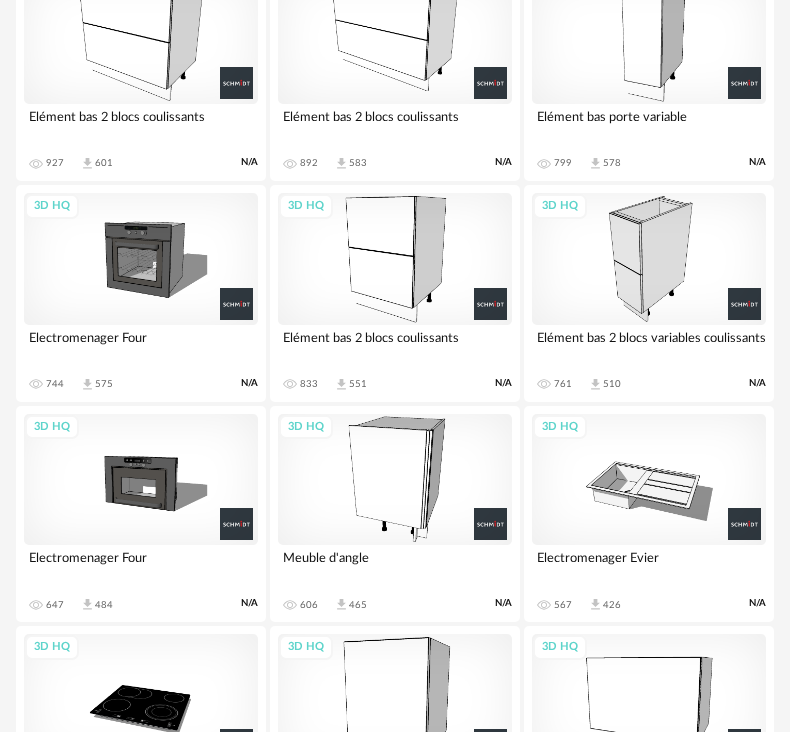 click on "3D HQ" at bounding box center (395, 259) 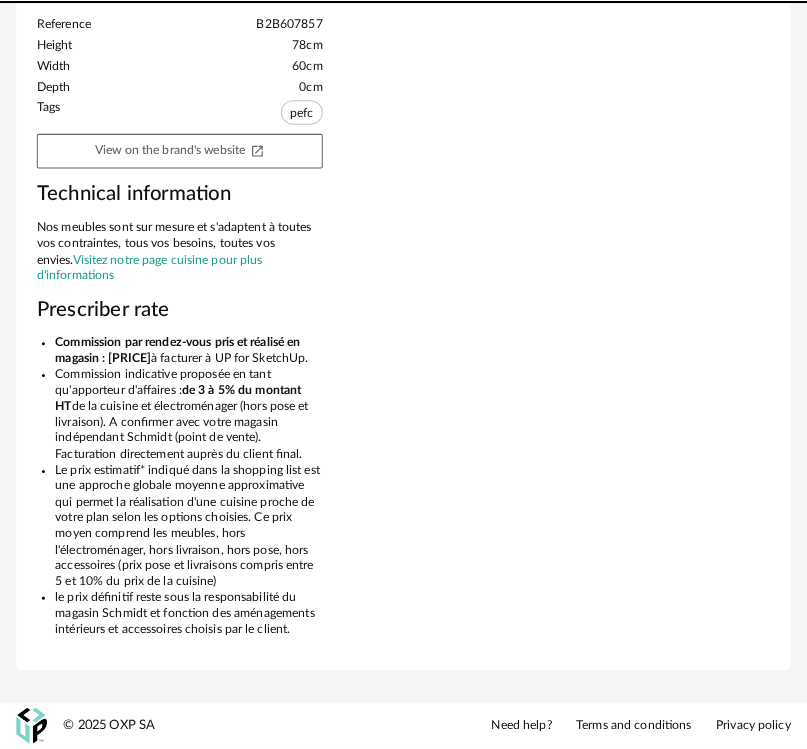 scroll, scrollTop: 0, scrollLeft: 0, axis: both 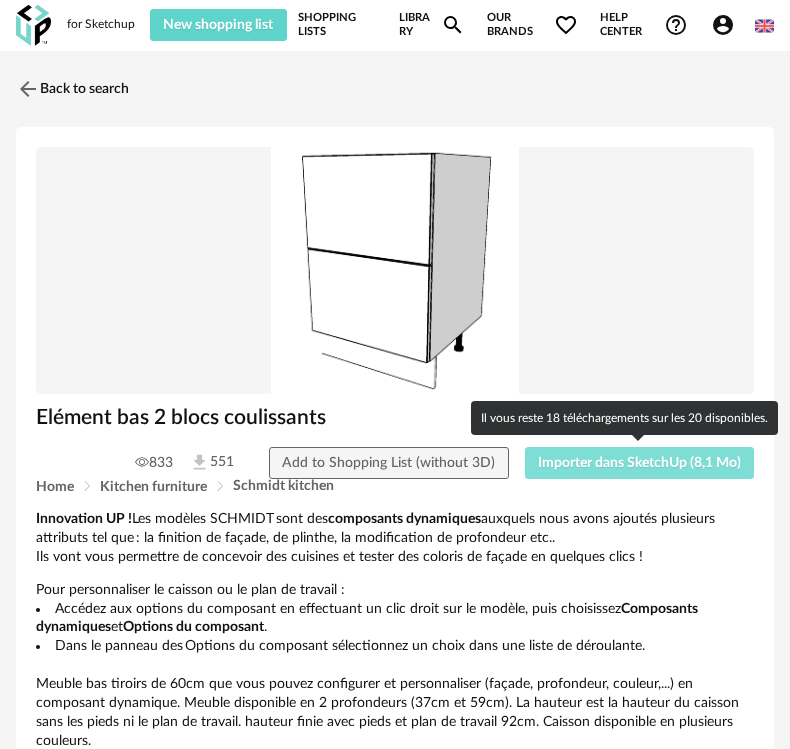 click on "Importer dans SketchUp (8,1 Mo)" at bounding box center [639, 463] 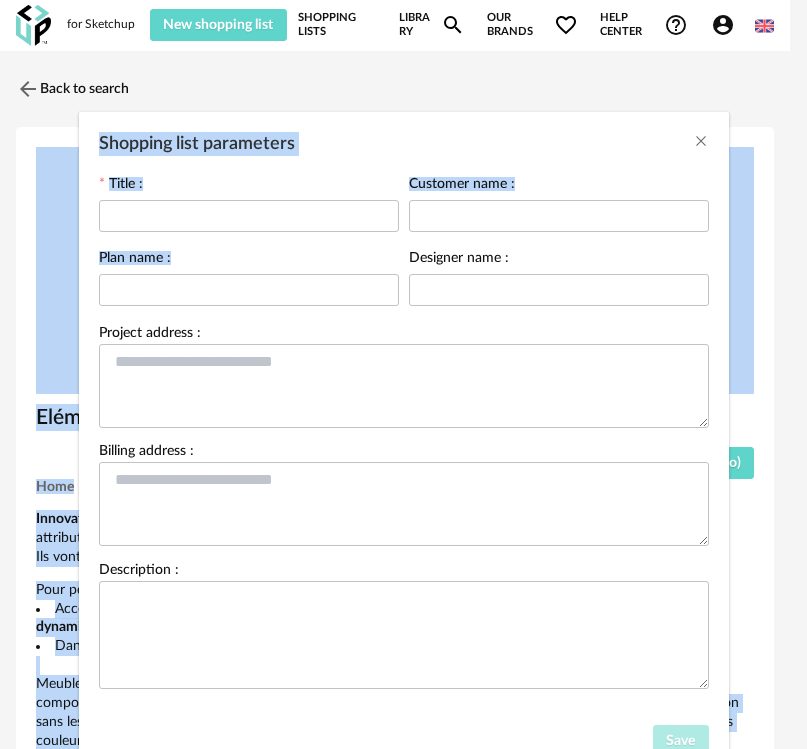 drag, startPoint x: 6, startPoint y: 301, endPoint x: -36, endPoint y: 293, distance: 42.755116 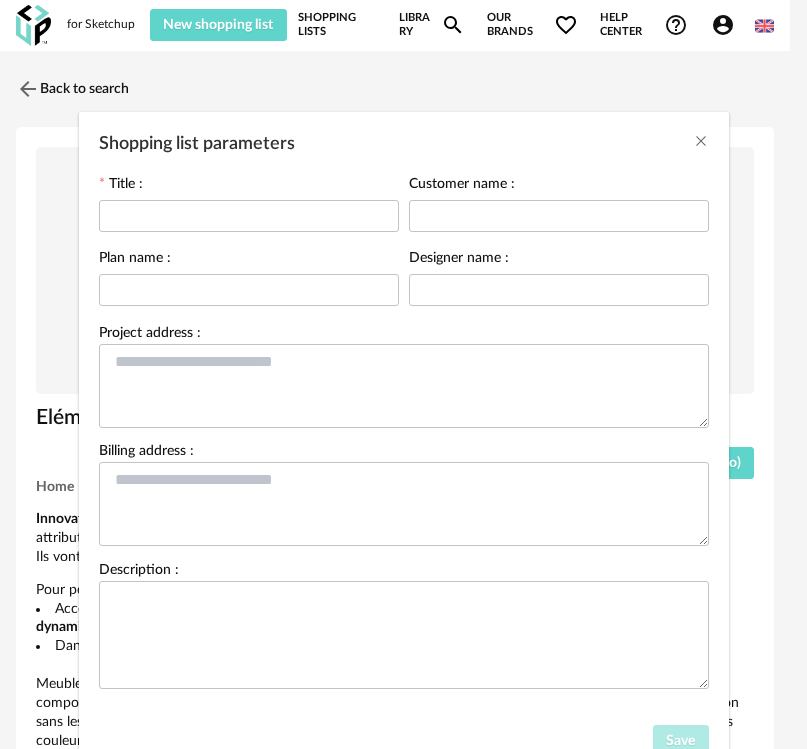 click on "Shopping list parameters Title :   Customer name :   Plan name :   Designer name :   Project address :   Billing address :   Description :           Save" at bounding box center [403, 374] 